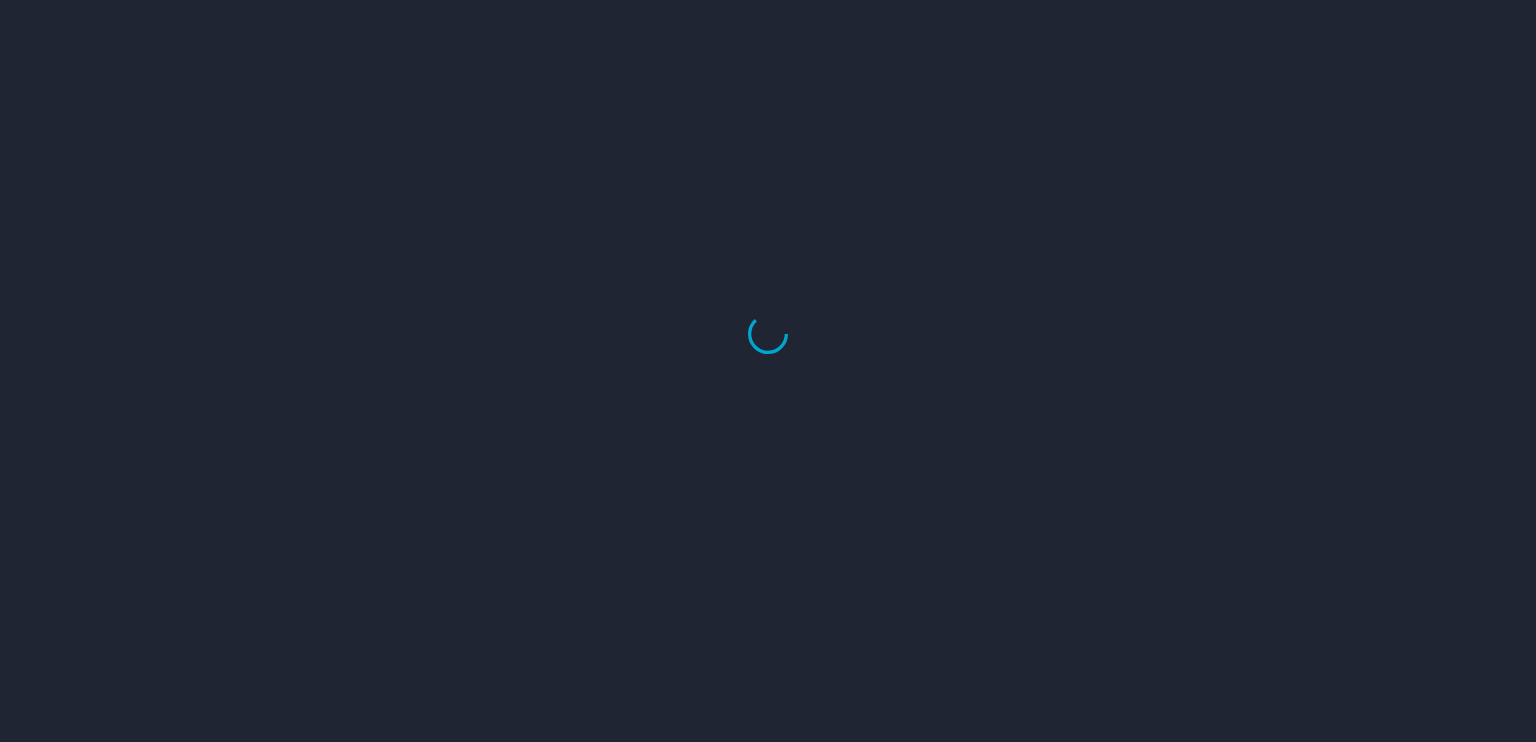 scroll, scrollTop: 0, scrollLeft: 0, axis: both 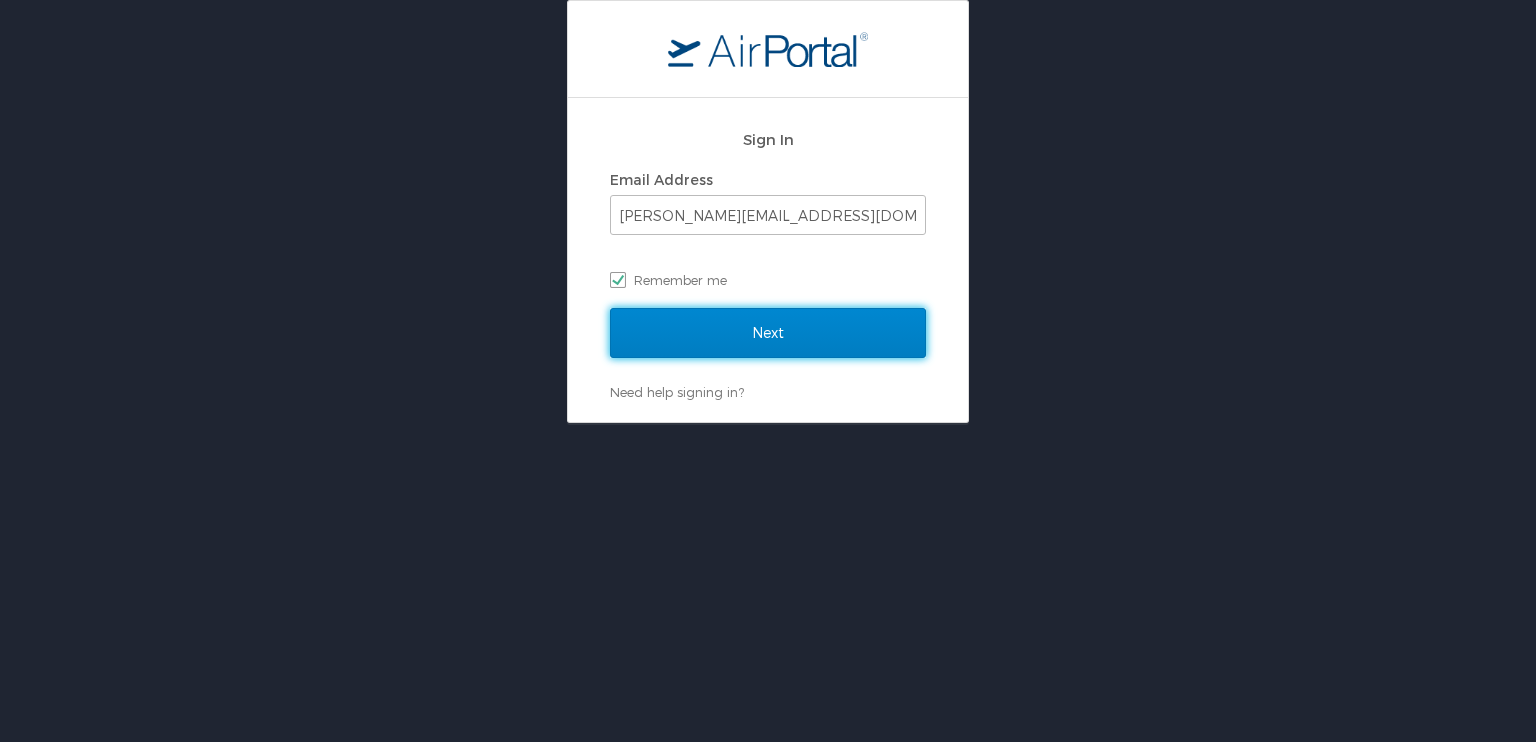 click on "Next" at bounding box center [768, 333] 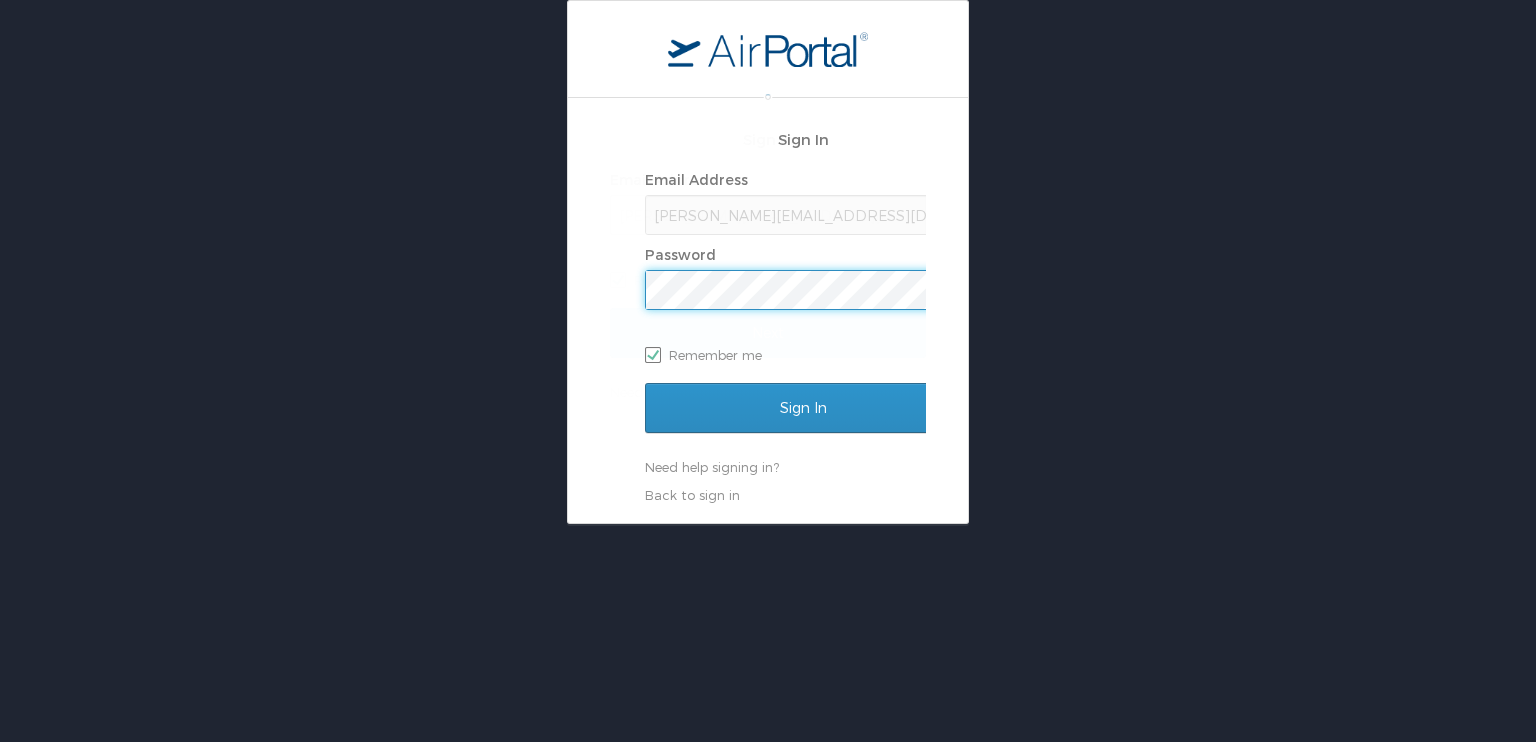 scroll, scrollTop: 0, scrollLeft: 0, axis: both 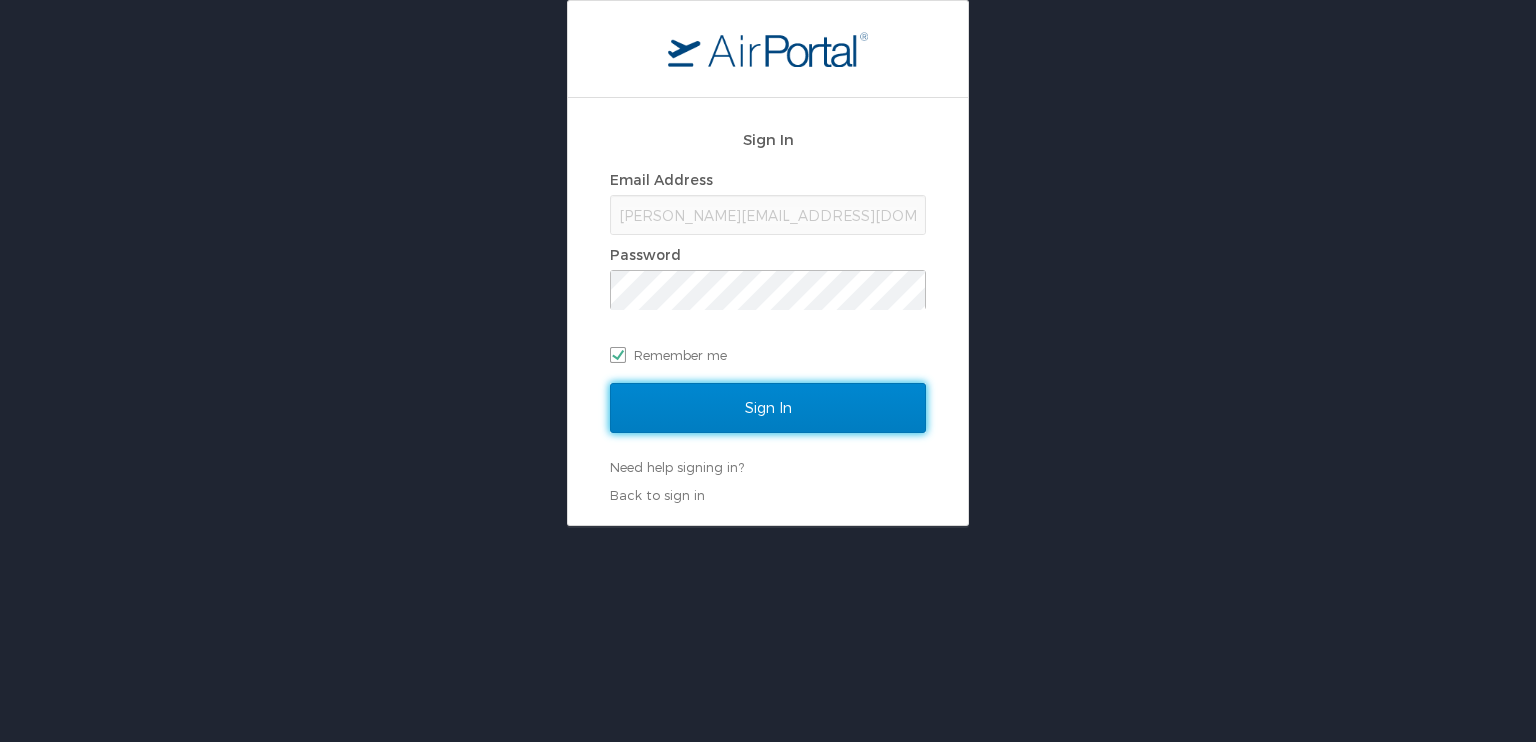 click on "Sign In" at bounding box center [768, 408] 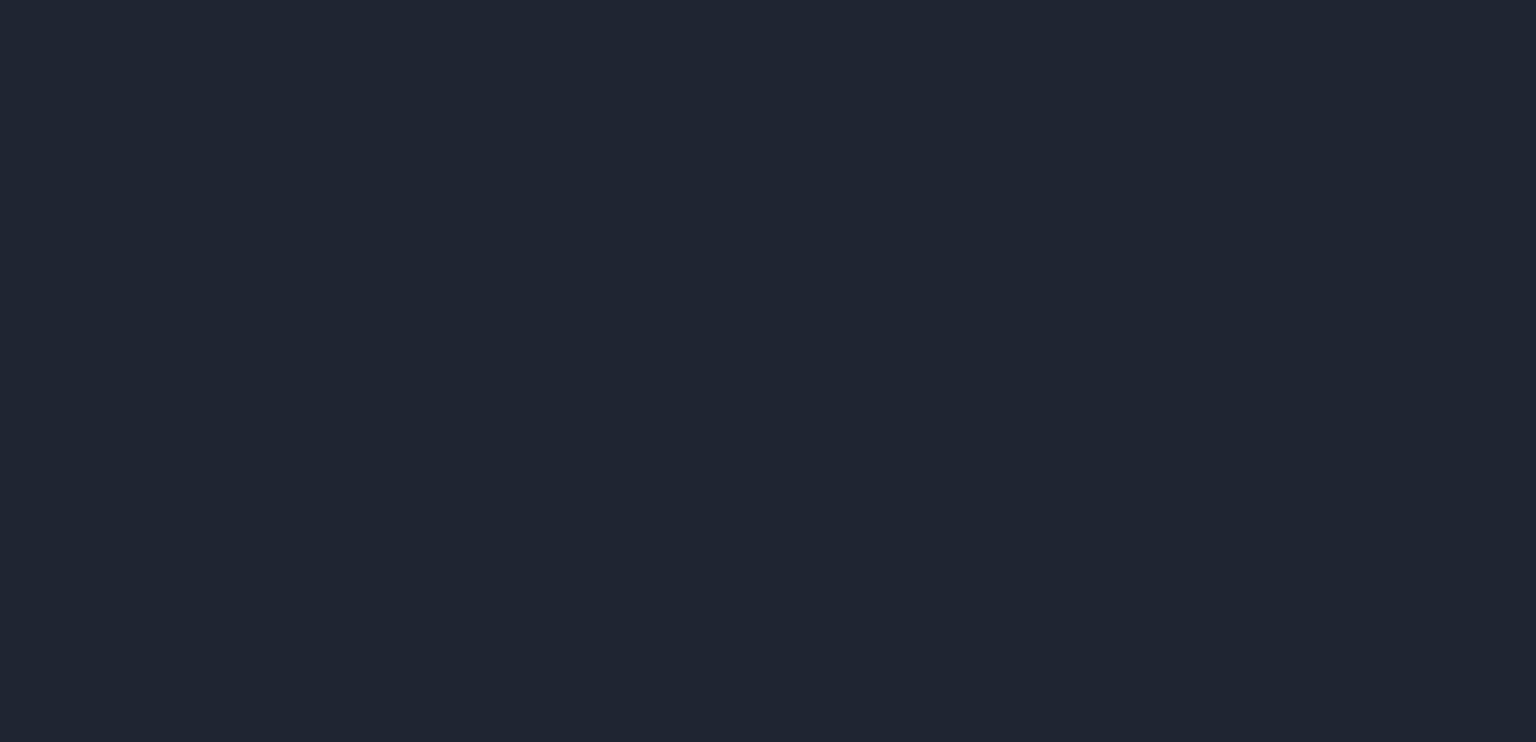 scroll, scrollTop: 0, scrollLeft: 0, axis: both 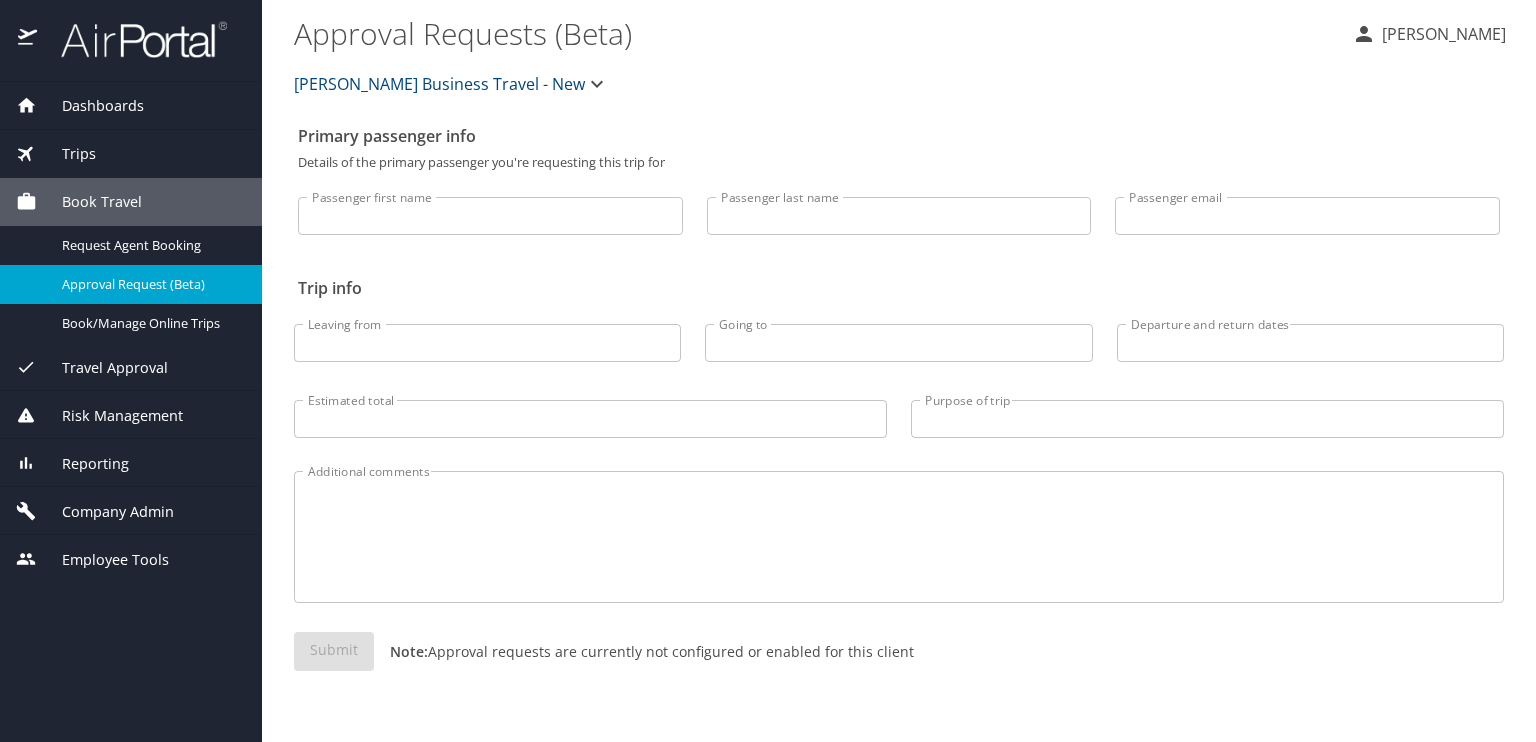 click on "Employee Tools" at bounding box center (103, 560) 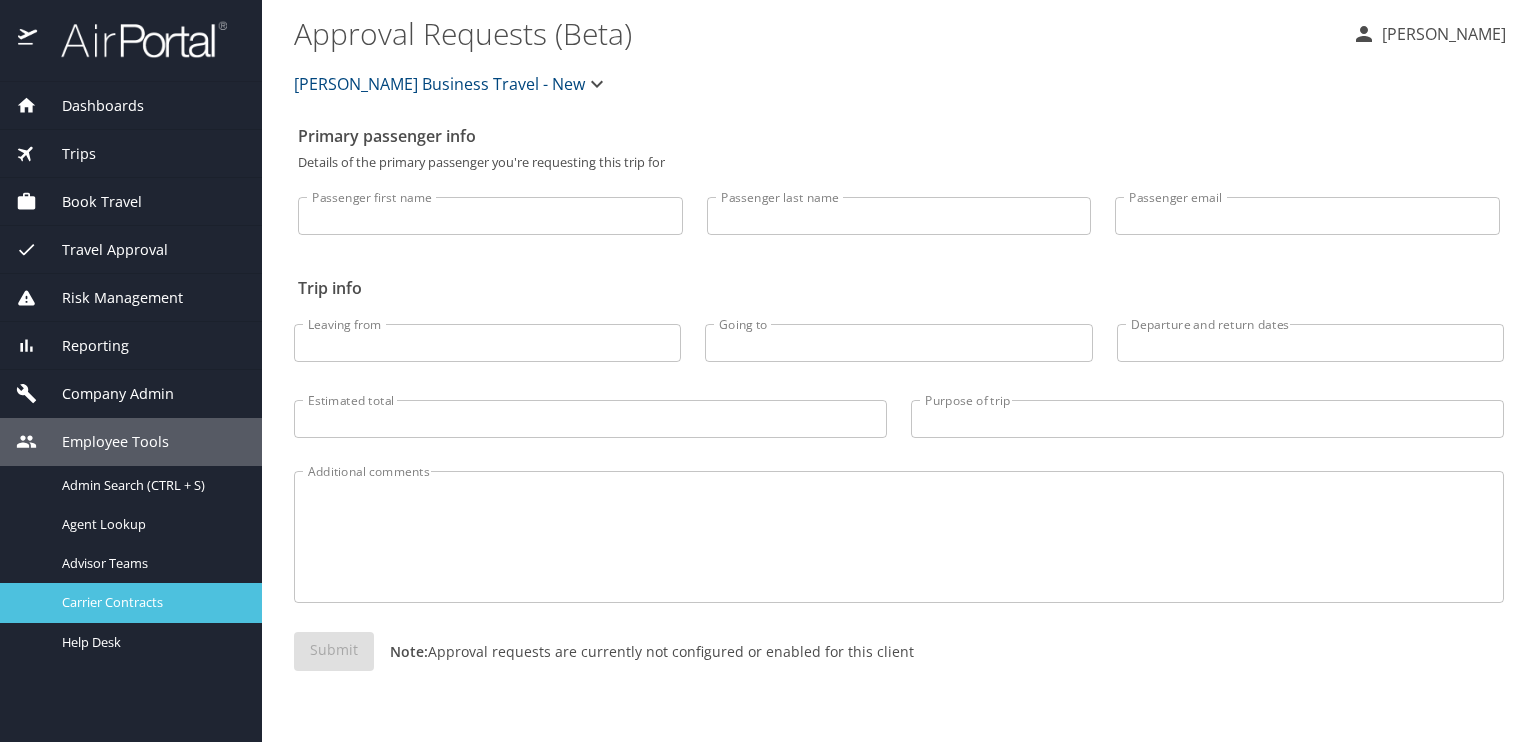 click on "Carrier Contracts" at bounding box center [150, 602] 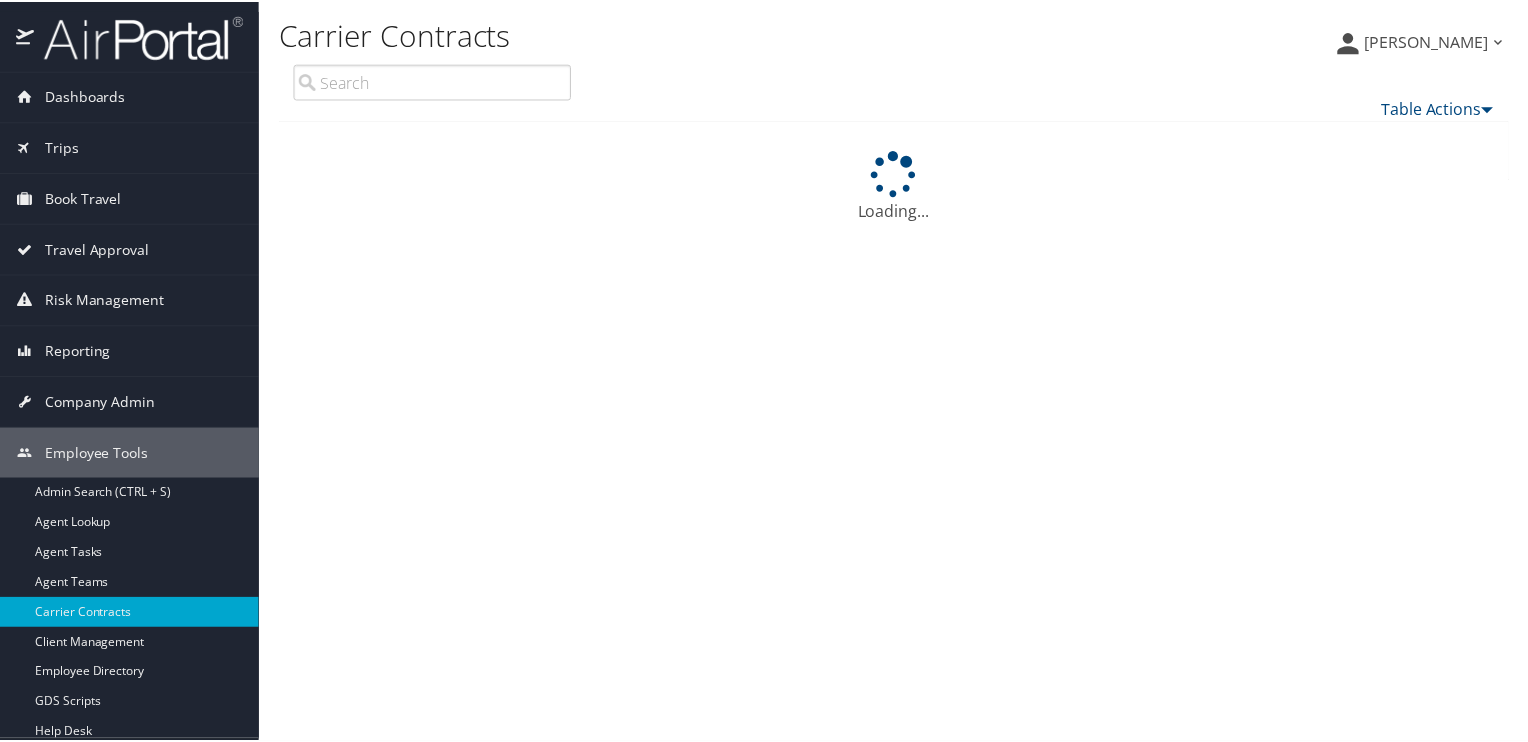 scroll, scrollTop: 0, scrollLeft: 0, axis: both 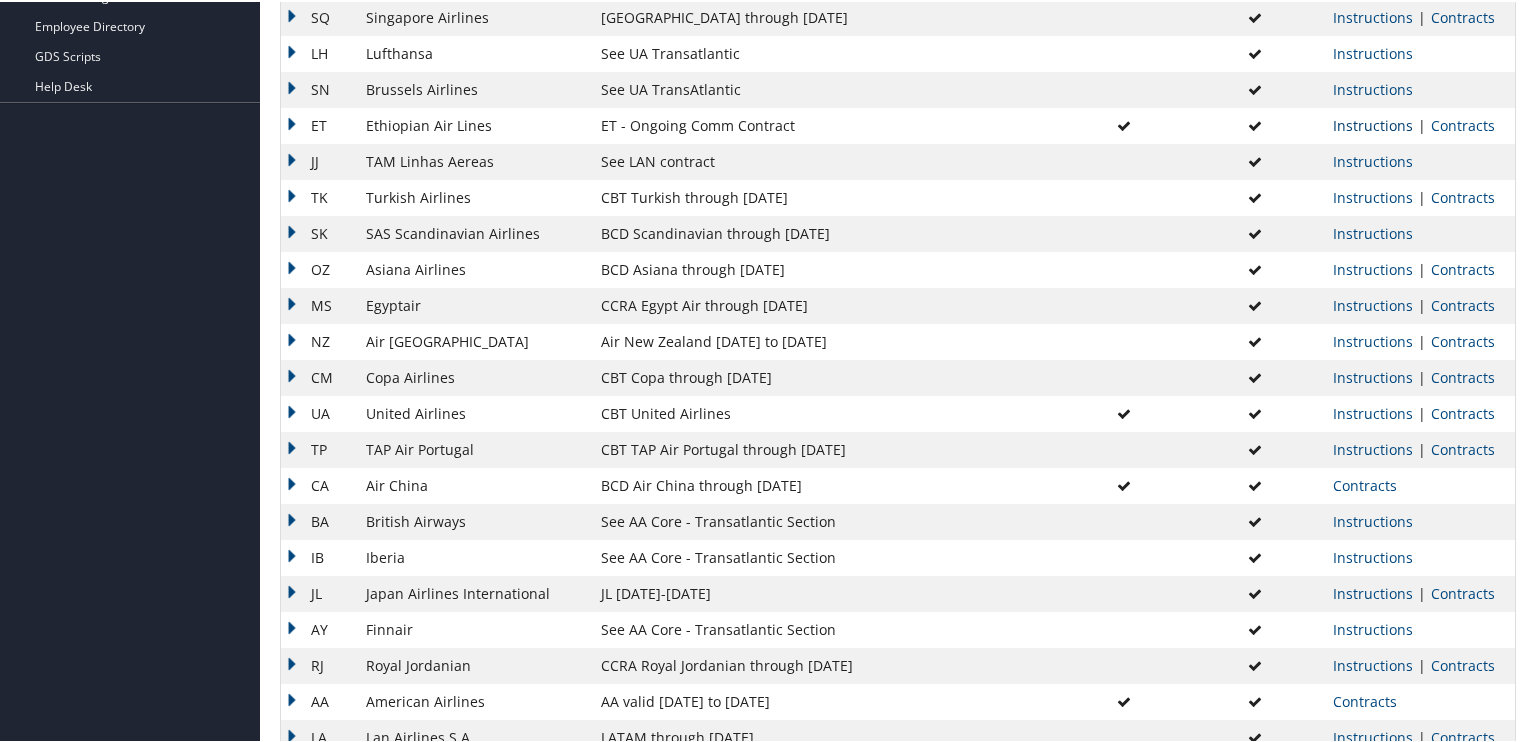 click on "Instructions" at bounding box center [1373, 123] 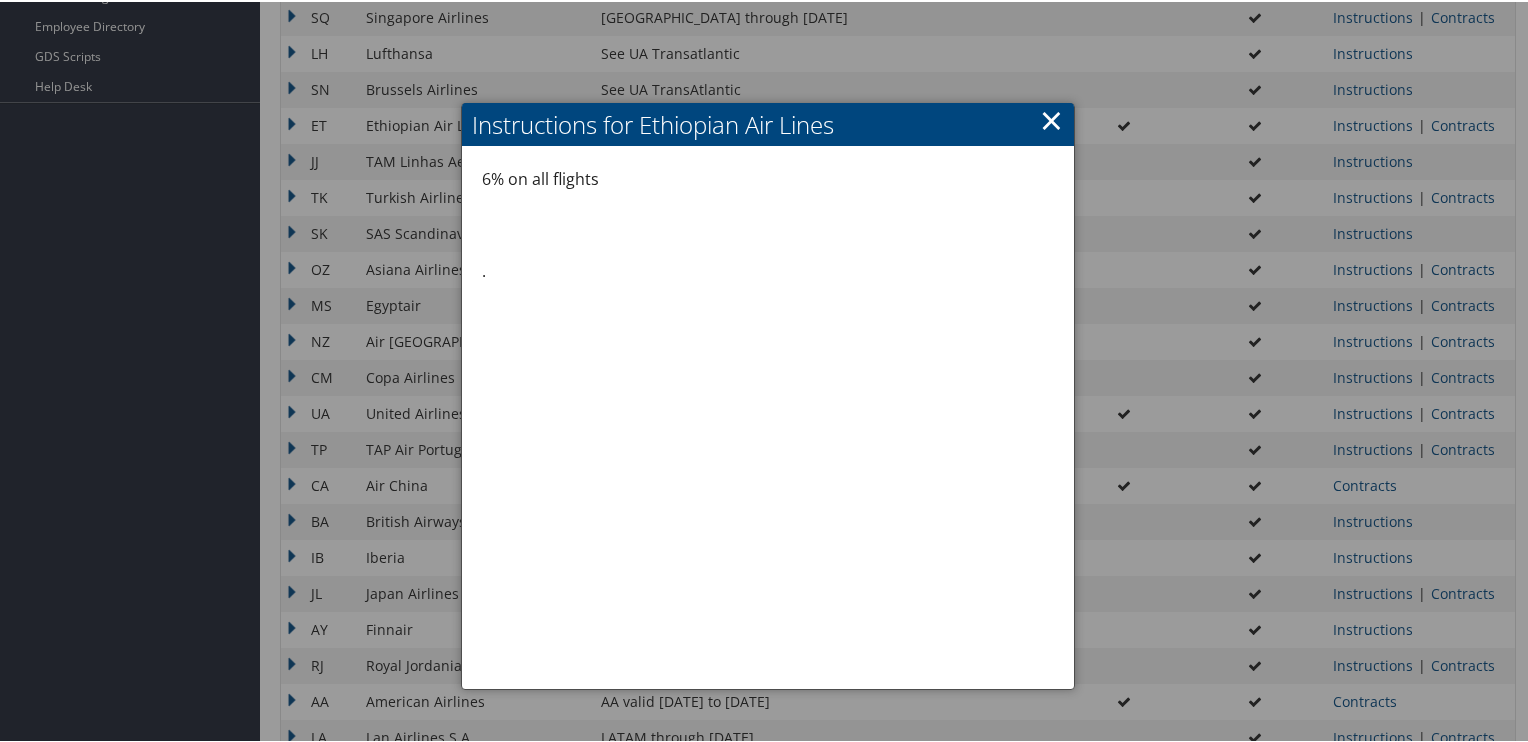 click on "×" at bounding box center [1051, 118] 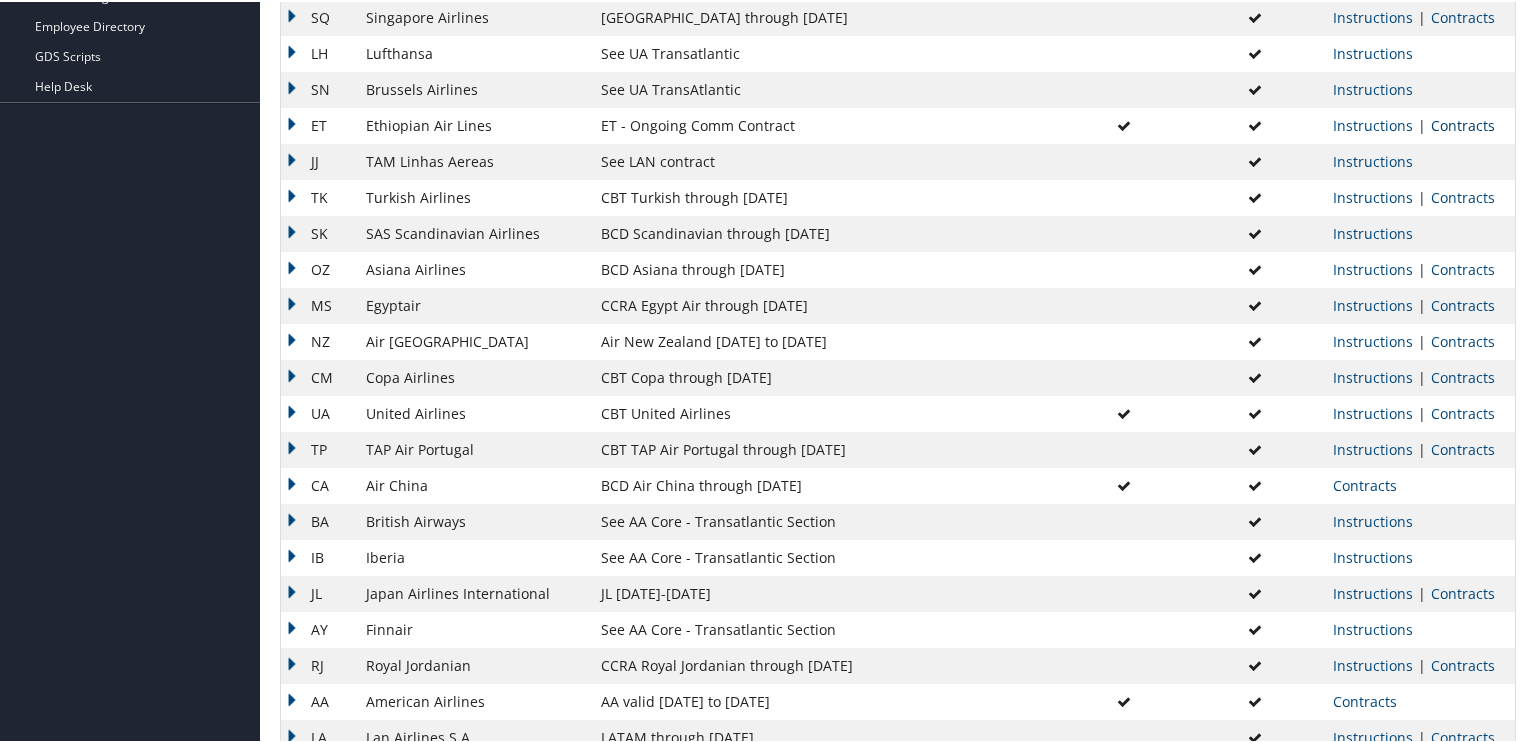 click on "Contracts" at bounding box center [1463, 123] 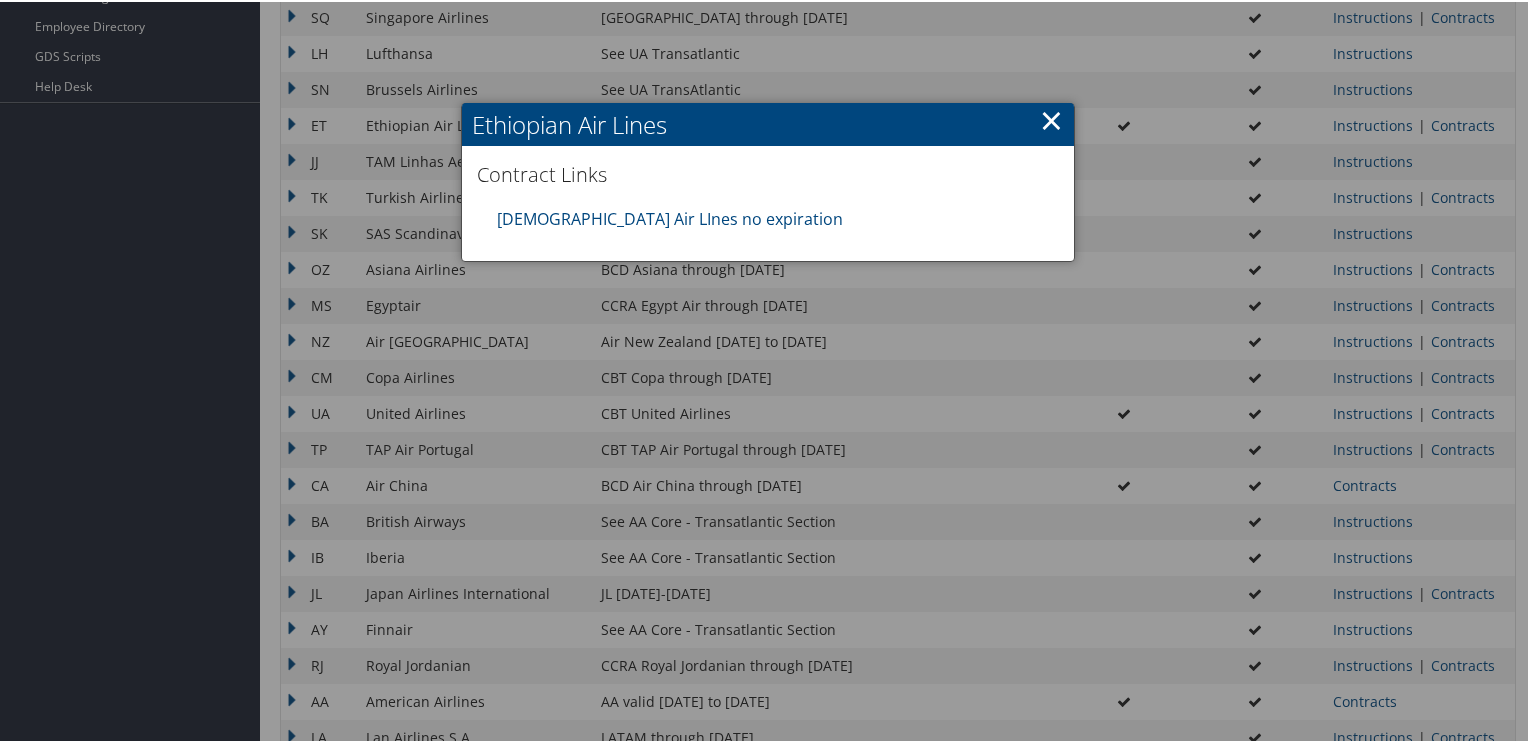 click on "×" at bounding box center (1051, 118) 